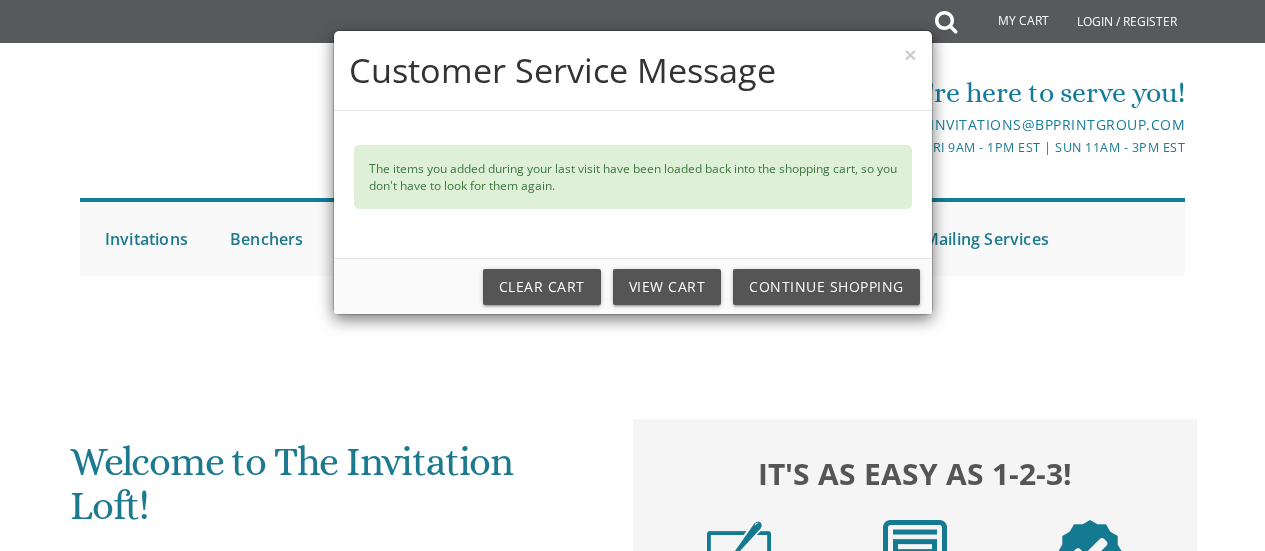 scroll, scrollTop: 0, scrollLeft: 0, axis: both 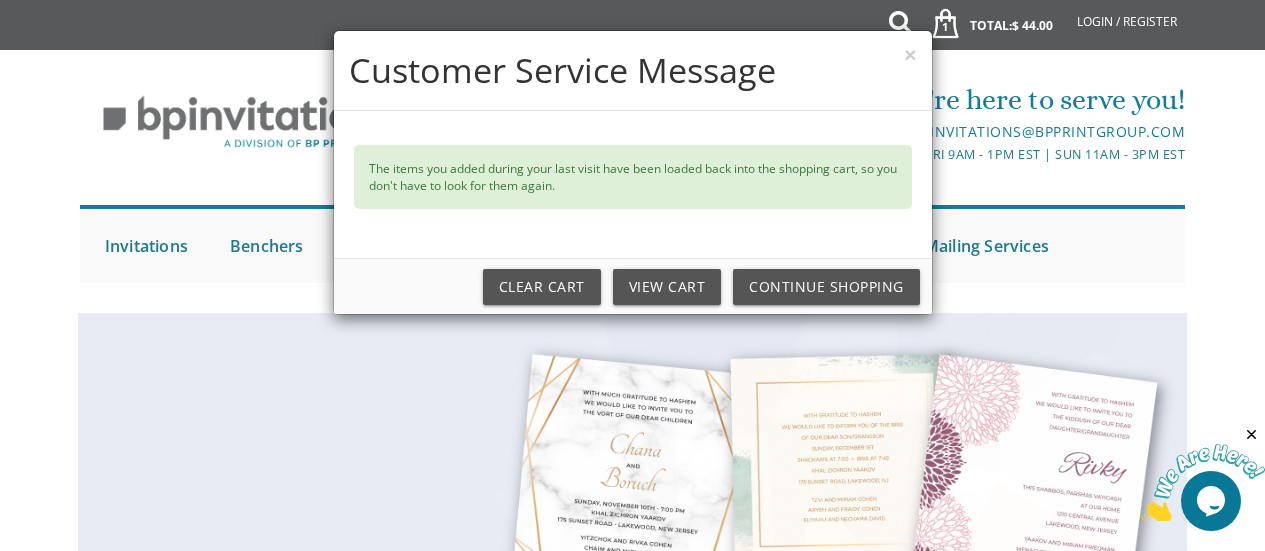 click on "×
Customer Service Message
The items you added during your last visit have been loaded back into the shopping cart, so you don't have to look for them again.
Clear Cart View Cart Continue Shopping" at bounding box center (632, 275) 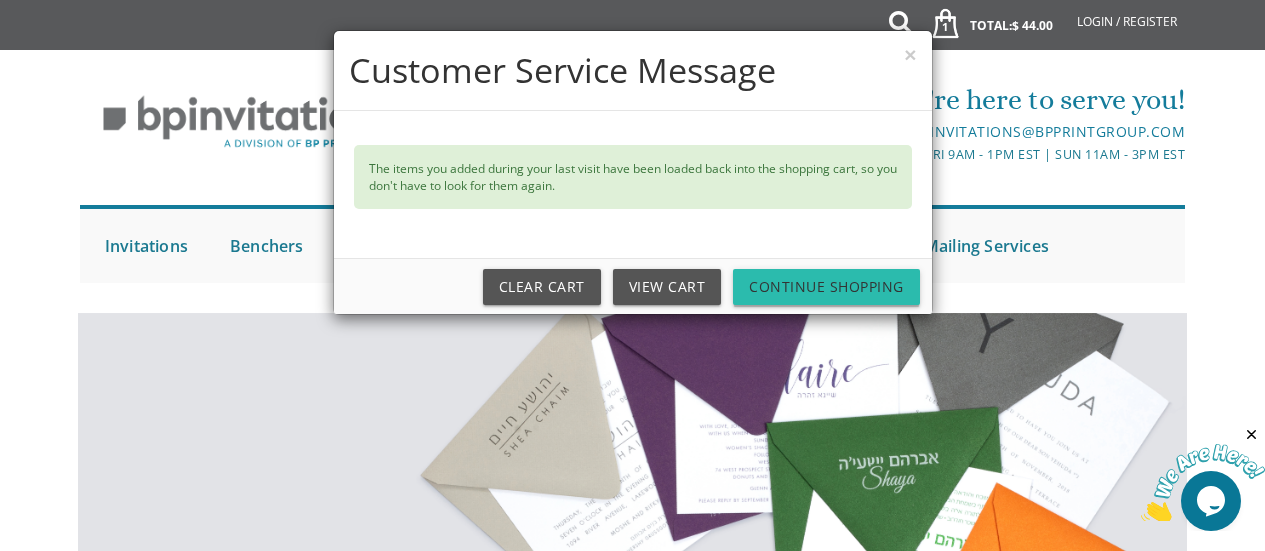 click on "Continue Shopping" at bounding box center (826, 287) 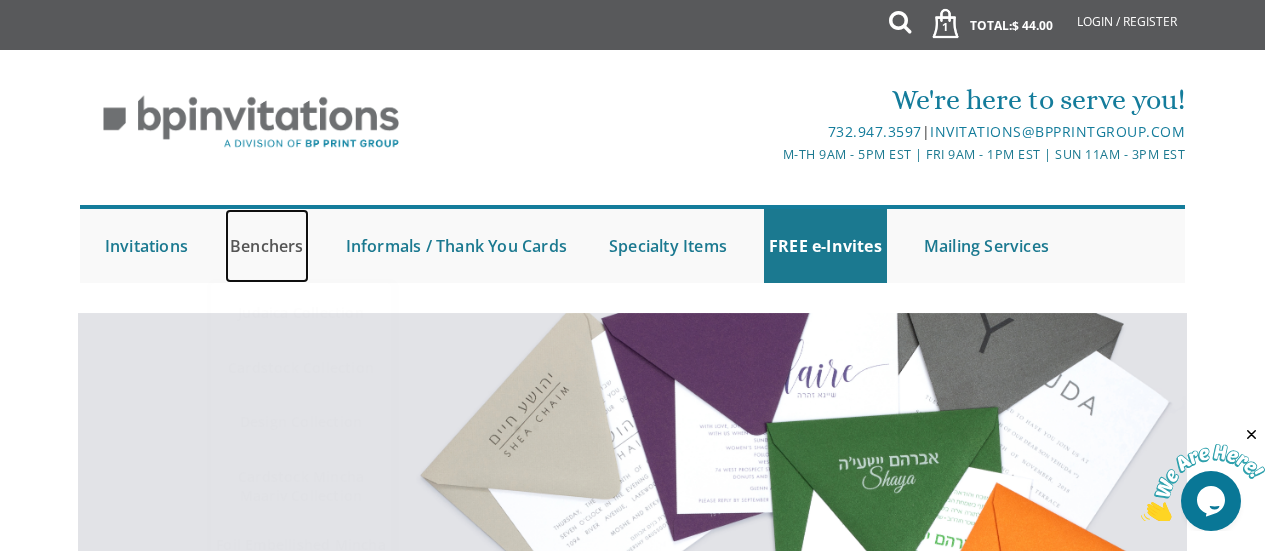 click on "Benchers" at bounding box center (267, 246) 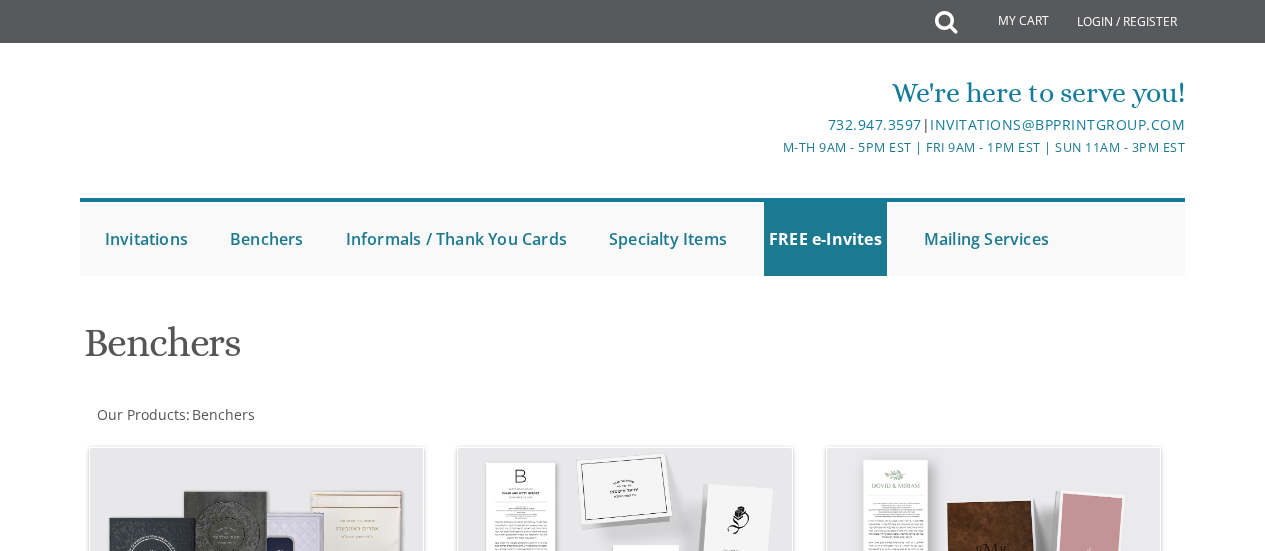 scroll, scrollTop: 0, scrollLeft: 0, axis: both 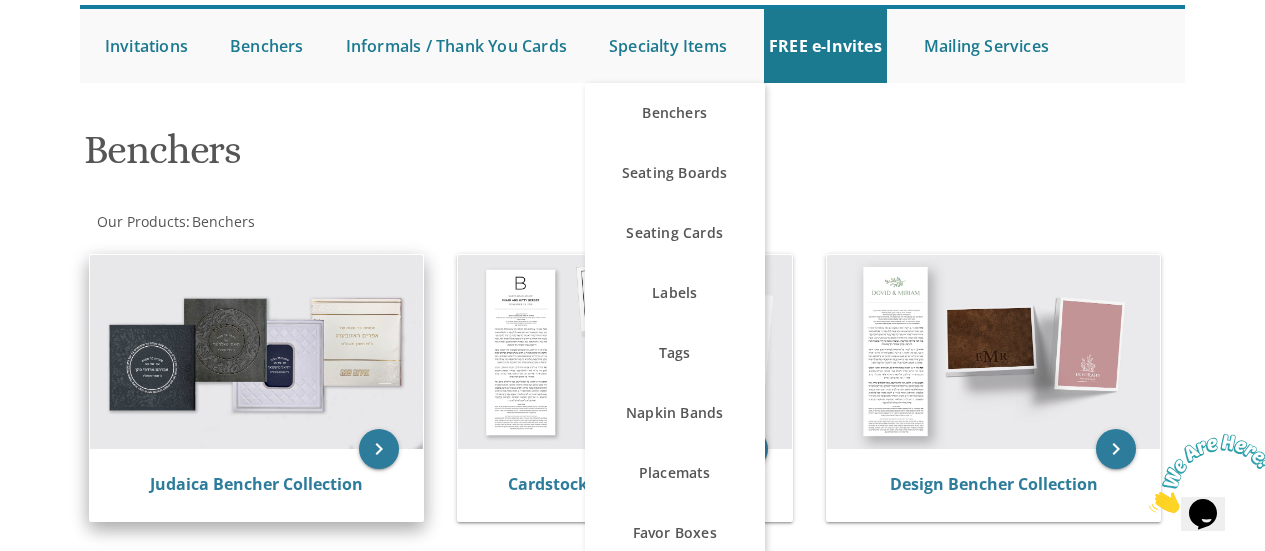 click at bounding box center [257, 352] 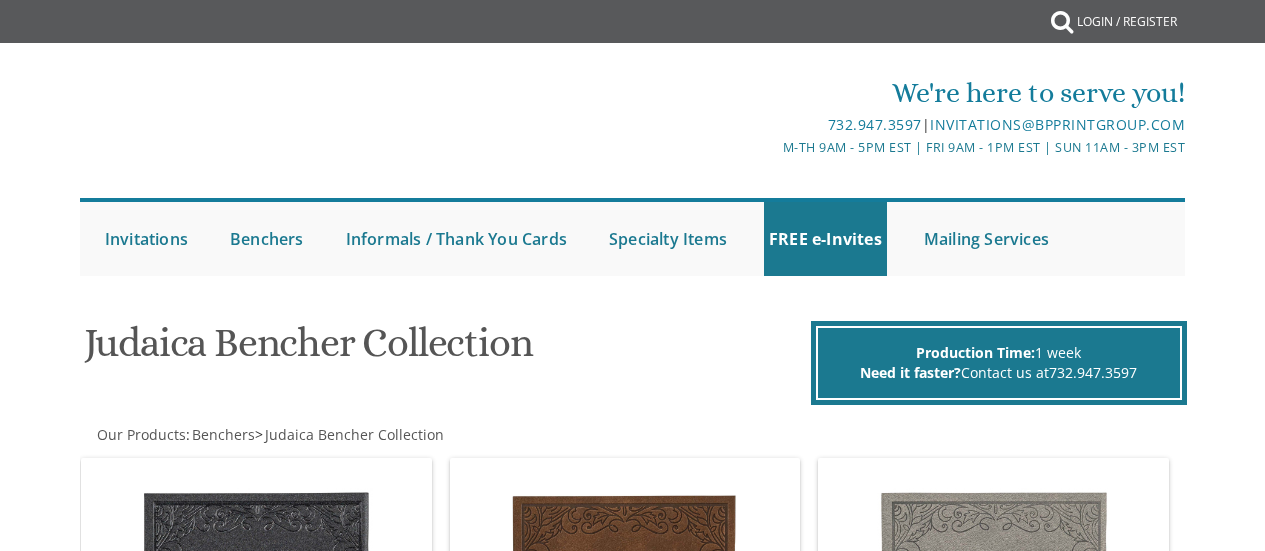 scroll, scrollTop: 0, scrollLeft: 0, axis: both 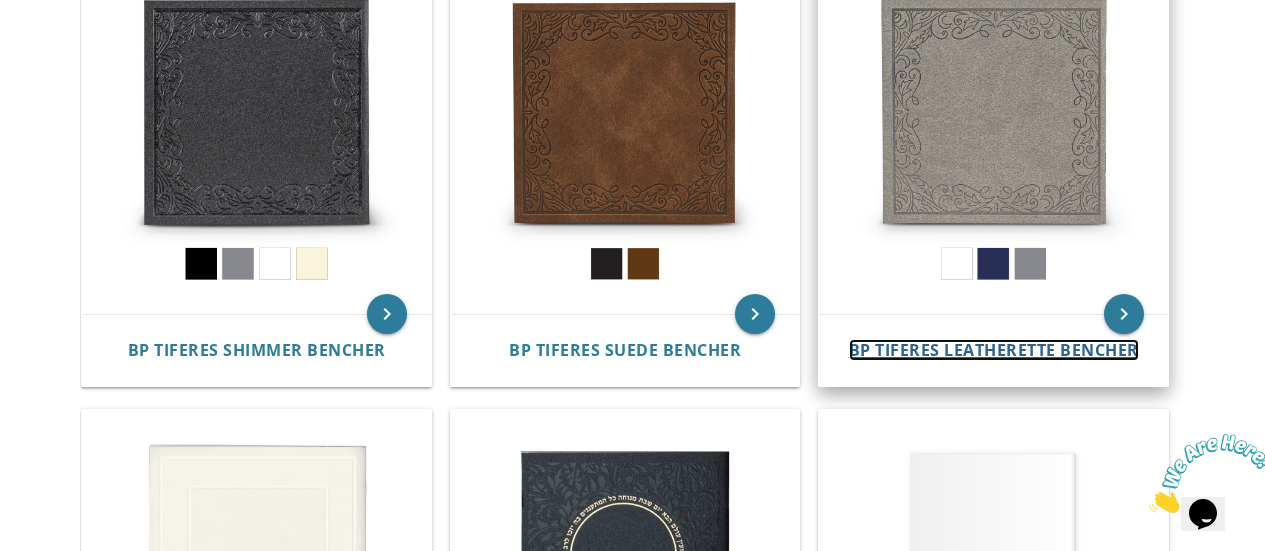 click on "BP Tiferes Leatherette Bencher" at bounding box center (994, 350) 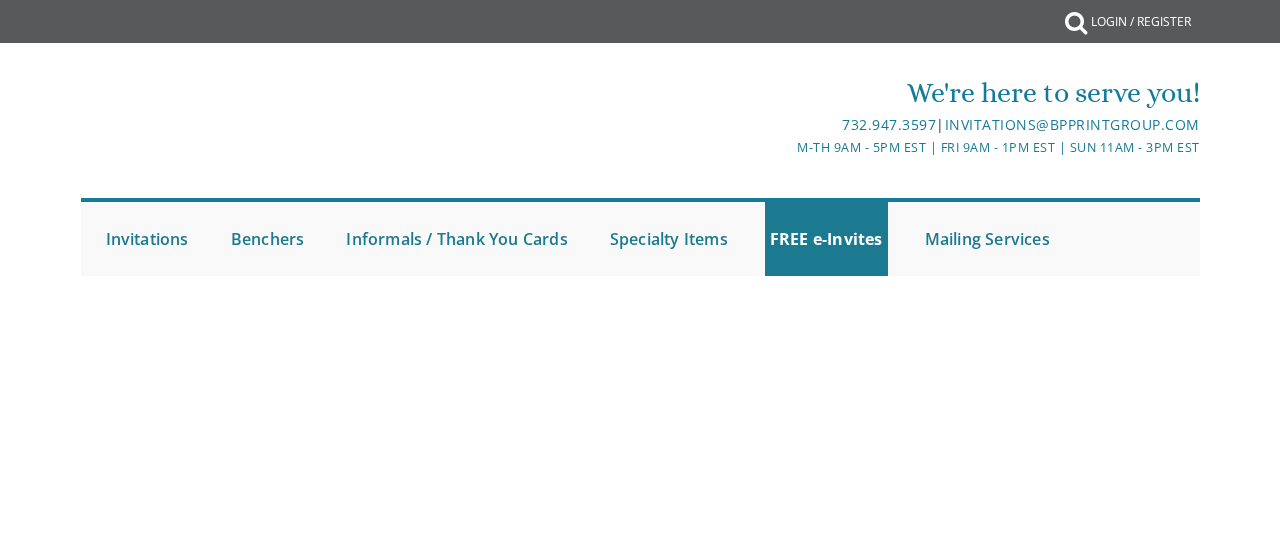 scroll, scrollTop: 0, scrollLeft: 0, axis: both 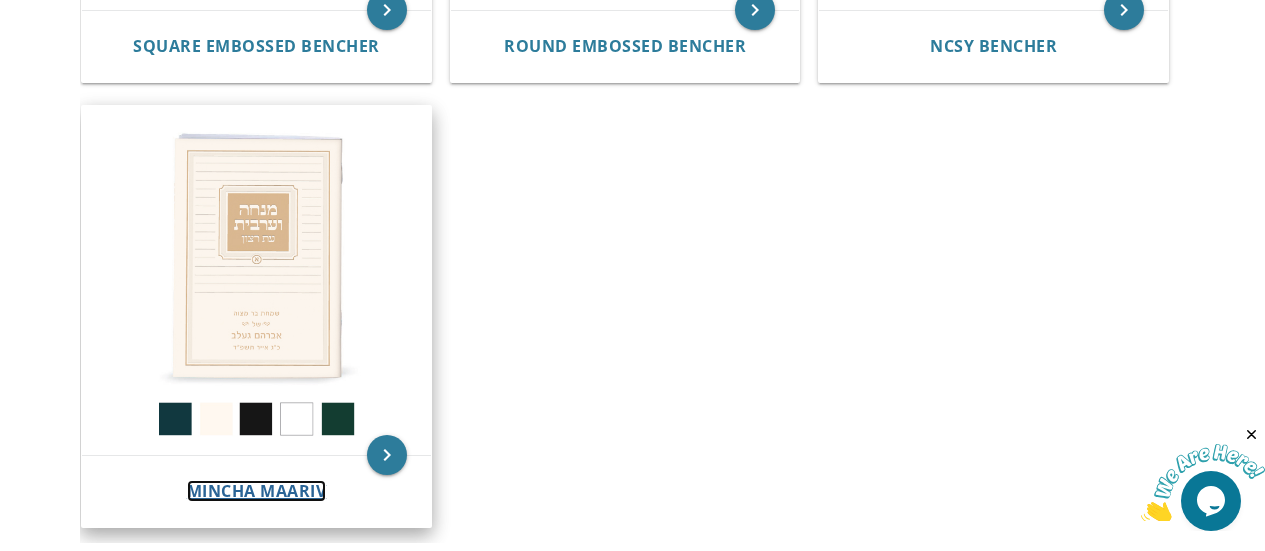 click on "Mincha Maariv" at bounding box center [257, 491] 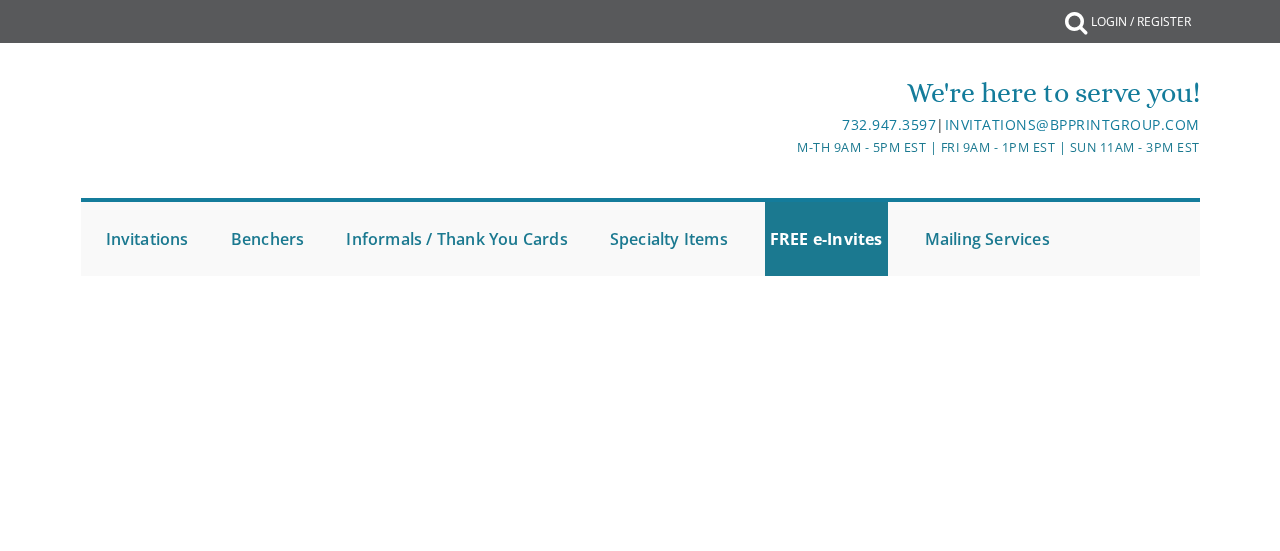 scroll, scrollTop: 0, scrollLeft: 0, axis: both 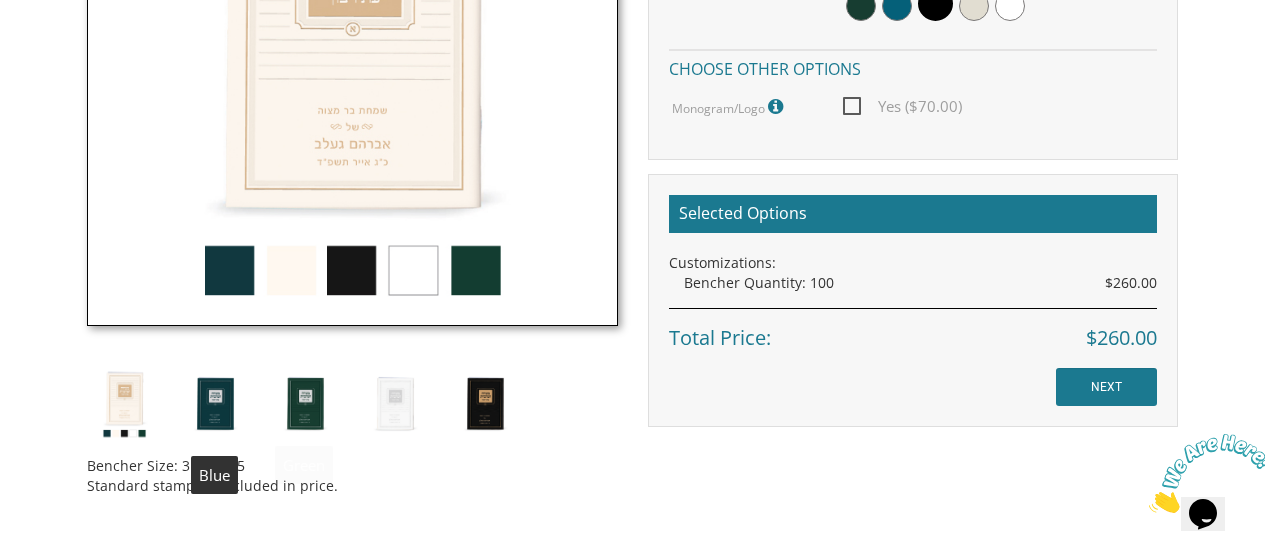 click at bounding box center (214, 403) 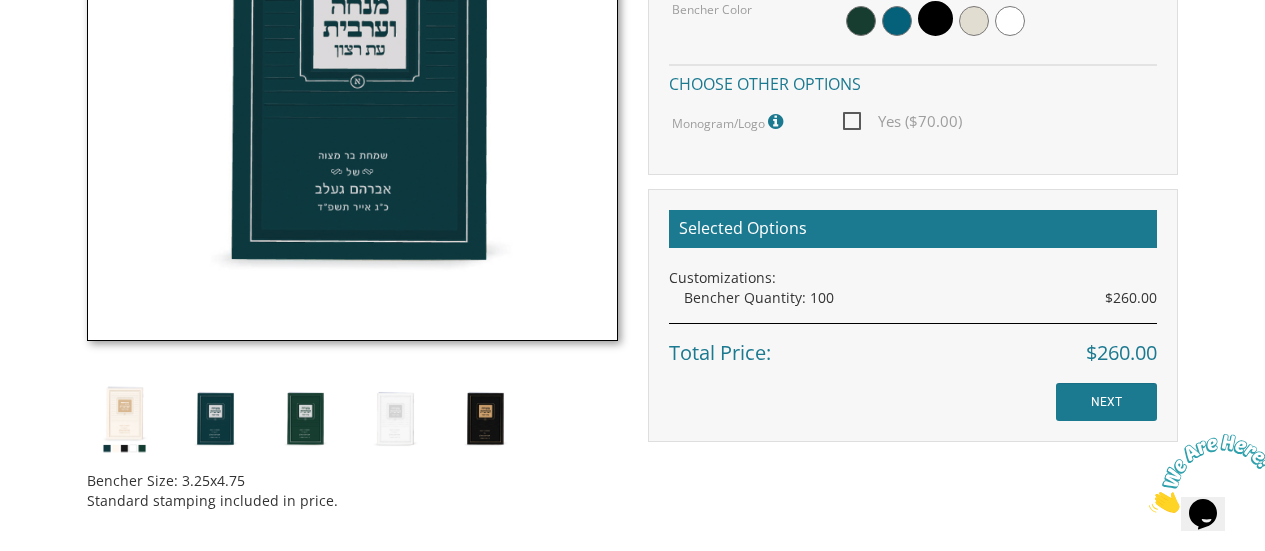 scroll, scrollTop: 800, scrollLeft: 0, axis: vertical 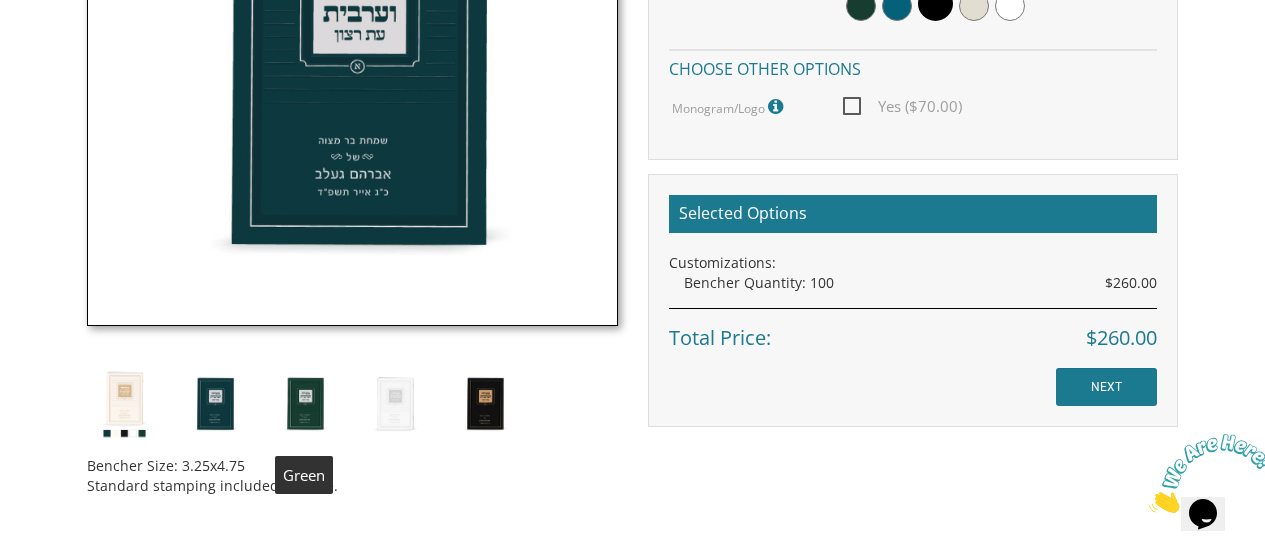 click at bounding box center (304, 403) 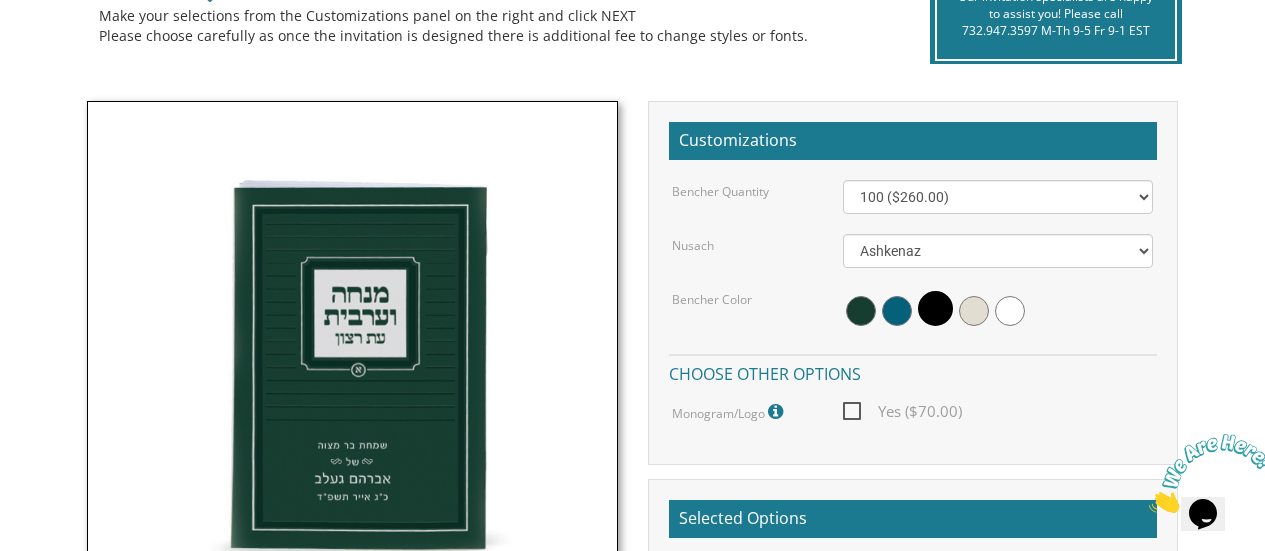 scroll, scrollTop: 400, scrollLeft: 0, axis: vertical 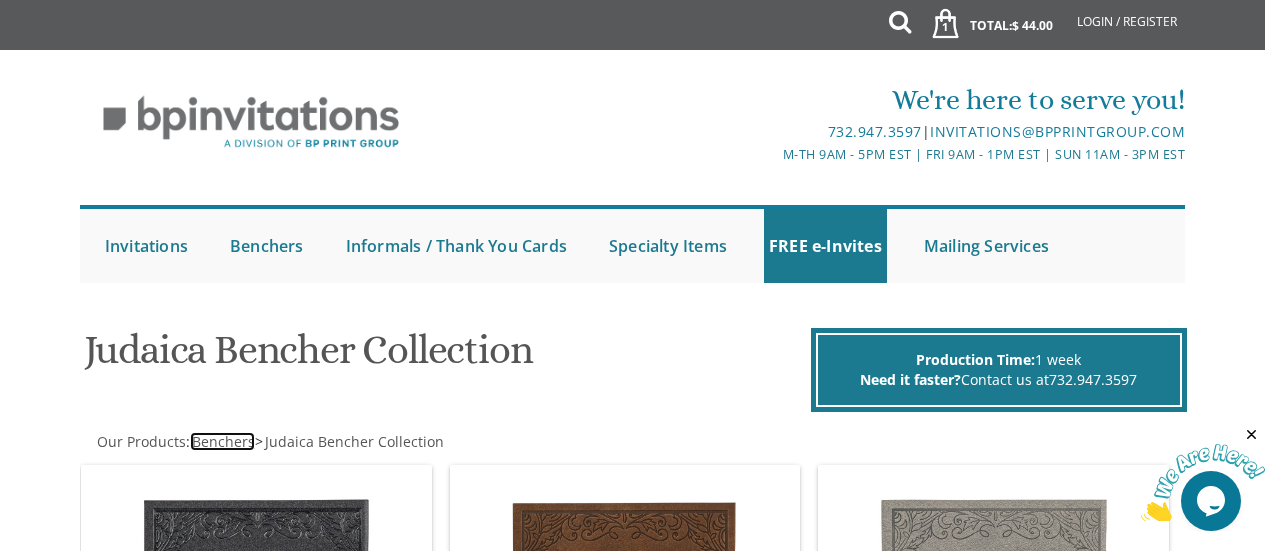 click on "Benchers" at bounding box center (223, 441) 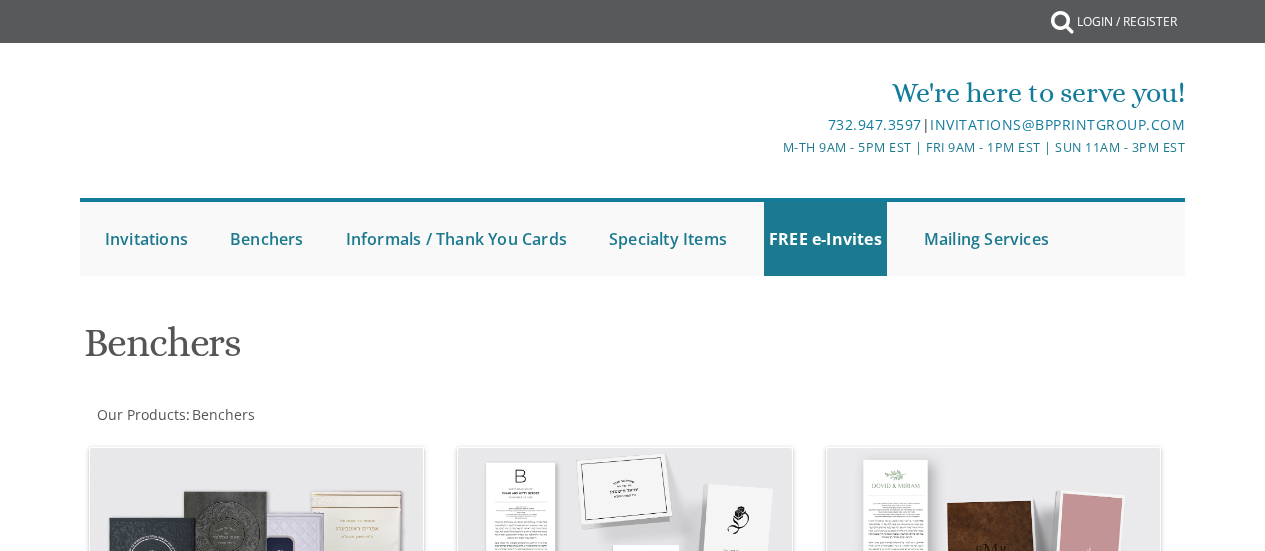 scroll, scrollTop: 0, scrollLeft: 0, axis: both 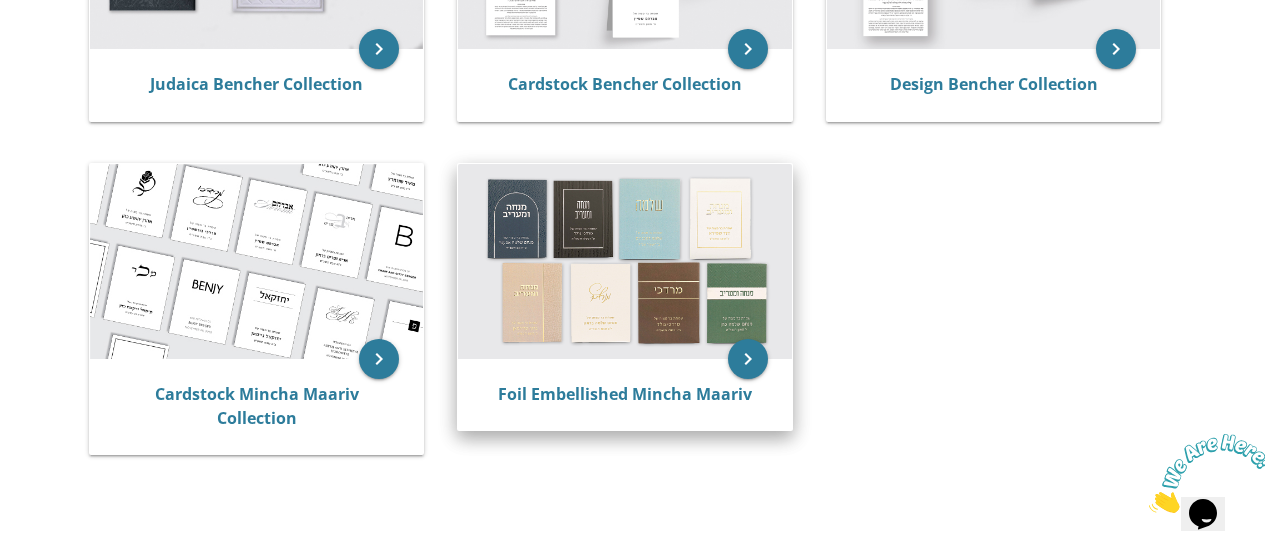 click at bounding box center [625, 261] 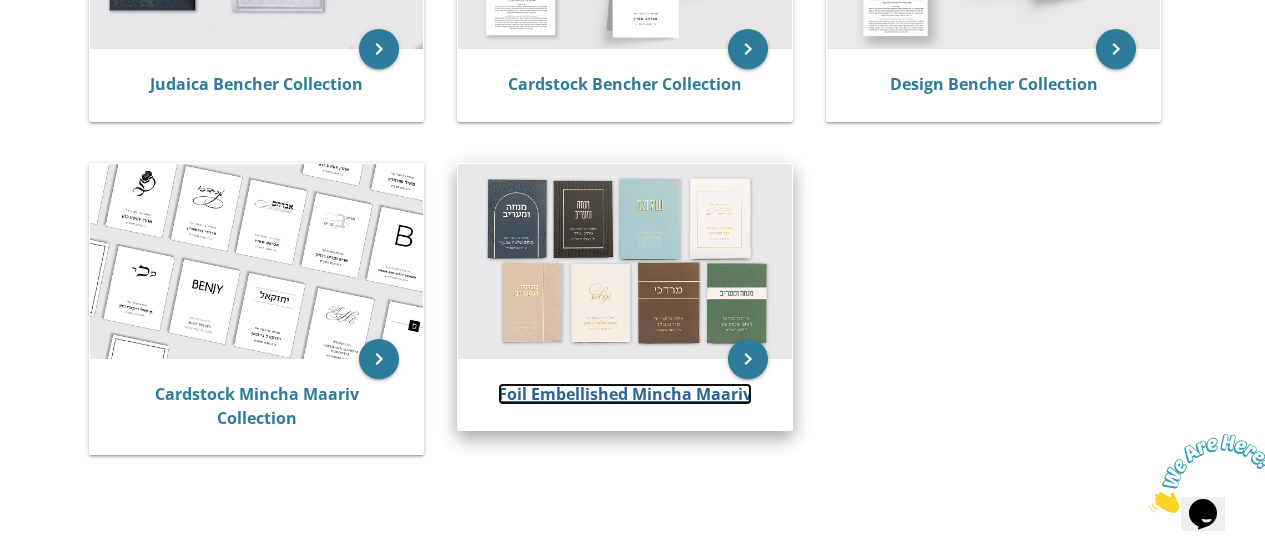 click on "Foil Embellished Mincha Maariv" at bounding box center (625, 394) 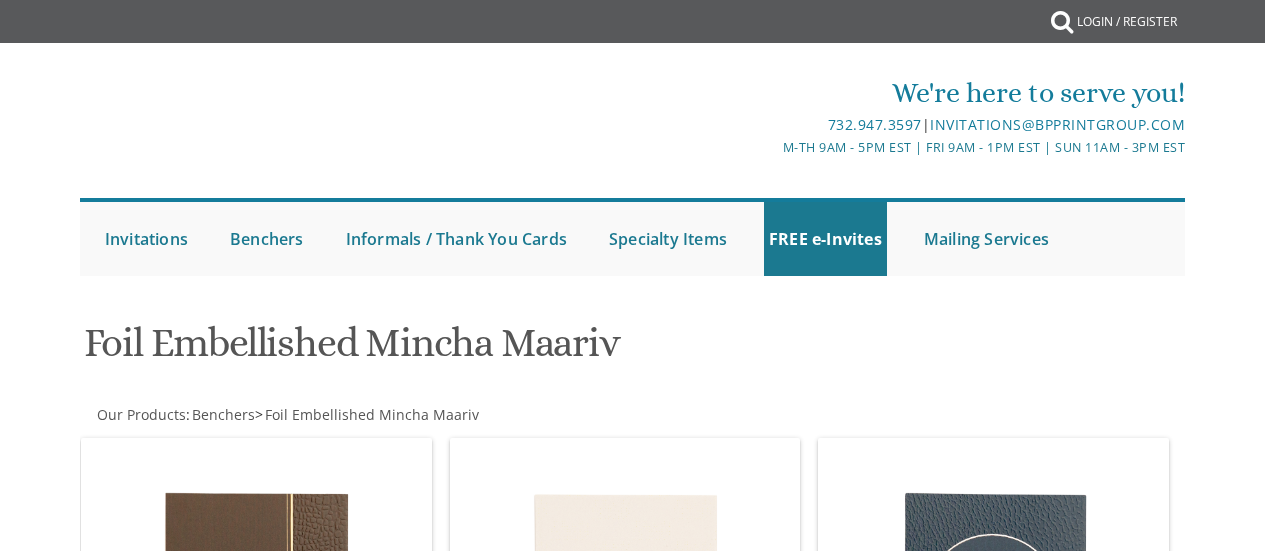 scroll, scrollTop: 0, scrollLeft: 0, axis: both 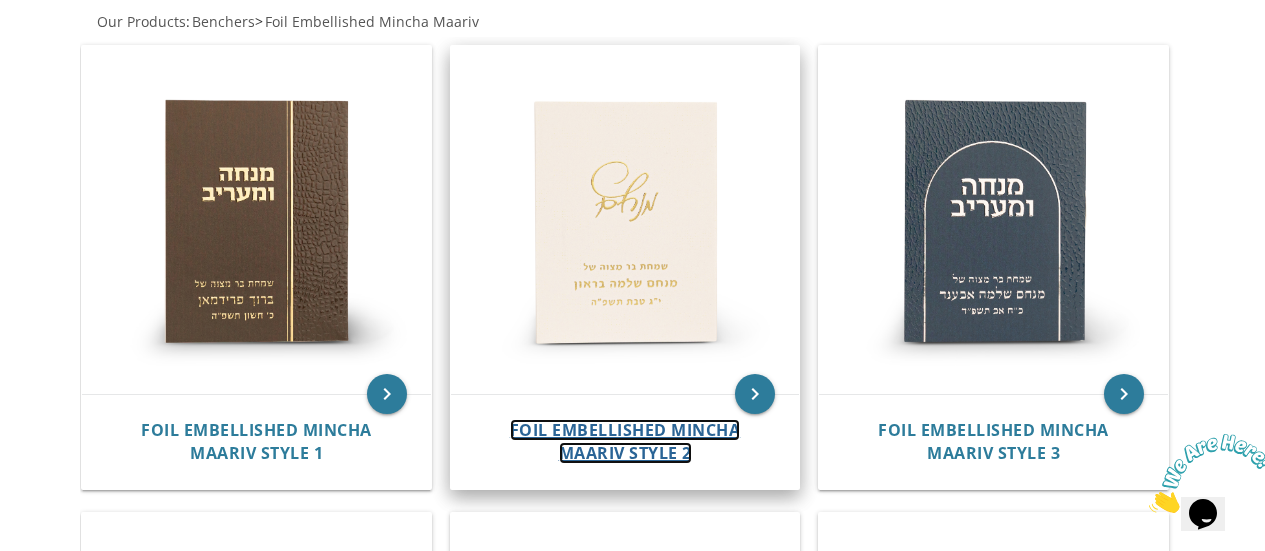 click on "Foil Embellished Mincha Maariv Style 2" at bounding box center [625, 441] 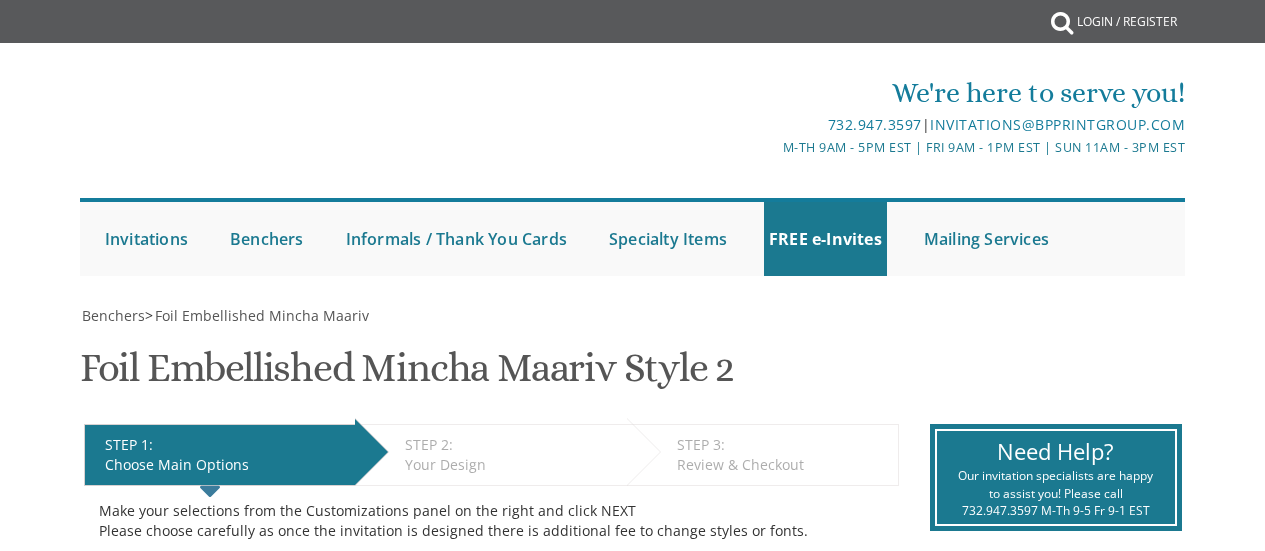 scroll, scrollTop: 0, scrollLeft: 0, axis: both 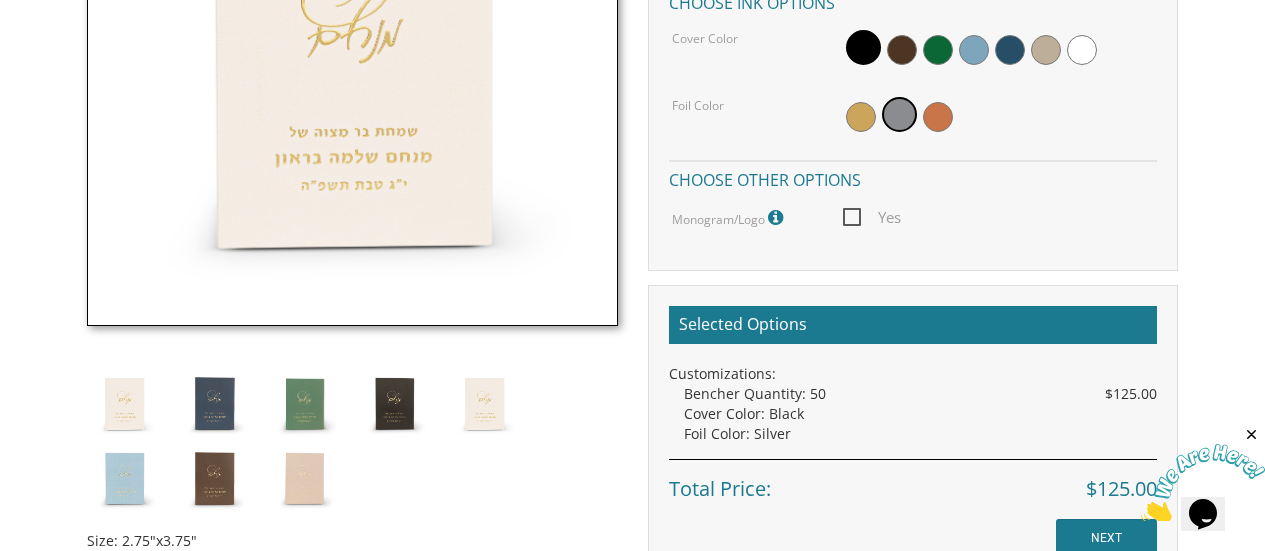 click at bounding box center [124, 403] 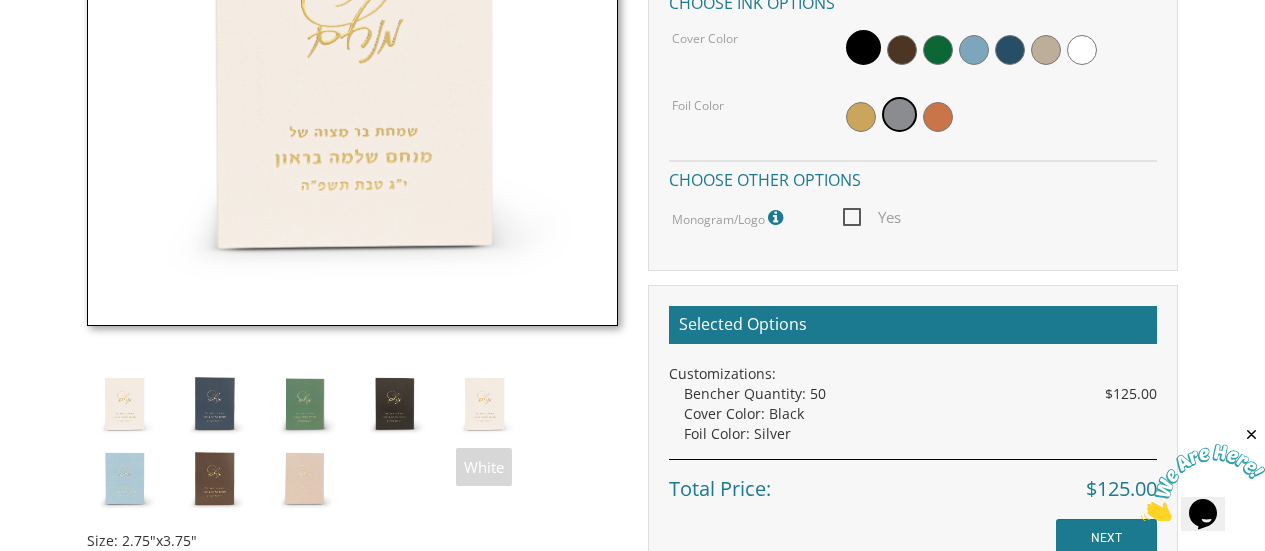 scroll, scrollTop: 400, scrollLeft: 0, axis: vertical 